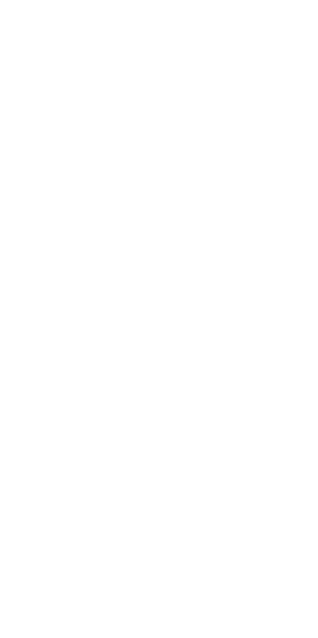 scroll, scrollTop: 0, scrollLeft: 0, axis: both 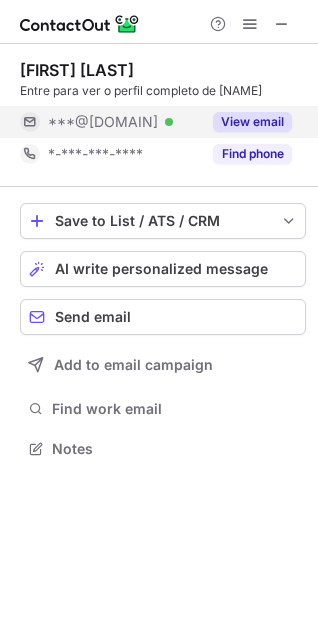 click on "View email" at bounding box center [252, 122] 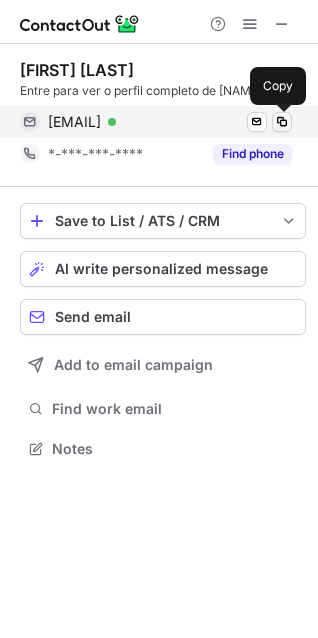 click at bounding box center [282, 122] 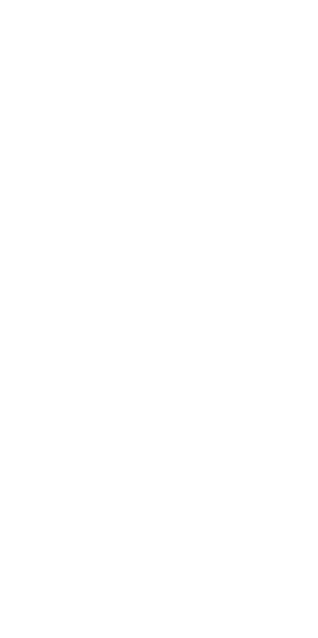 scroll, scrollTop: 0, scrollLeft: 0, axis: both 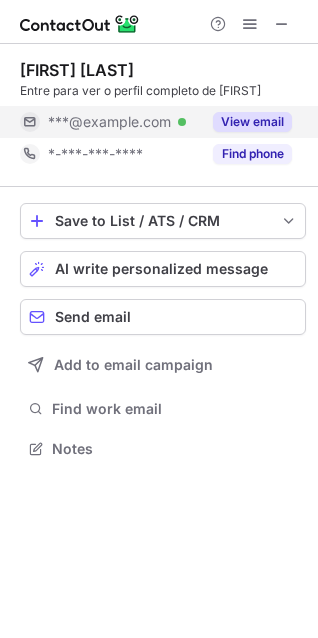click on "View email" at bounding box center (252, 122) 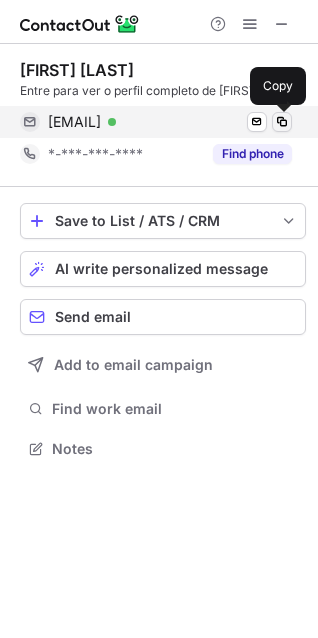 click at bounding box center [282, 122] 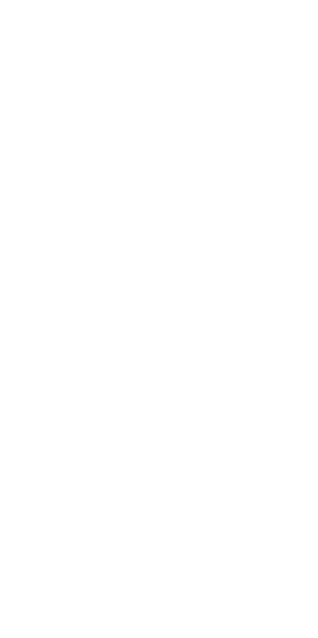 scroll, scrollTop: 0, scrollLeft: 0, axis: both 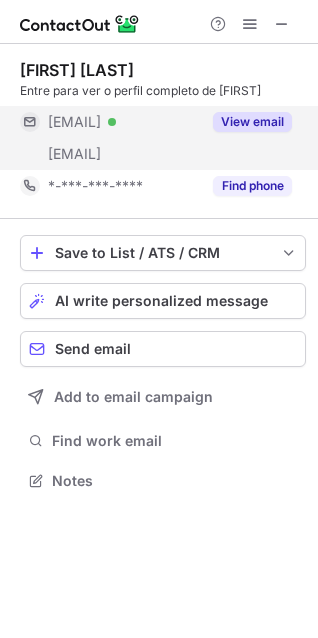 click on "View email" at bounding box center (252, 122) 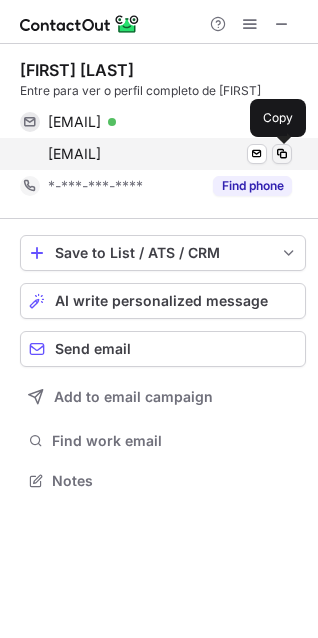 click at bounding box center (282, 154) 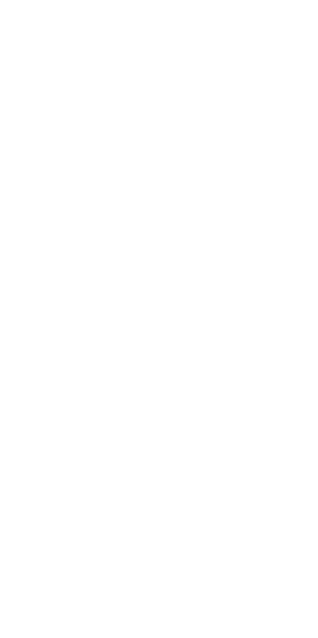 scroll, scrollTop: 0, scrollLeft: 0, axis: both 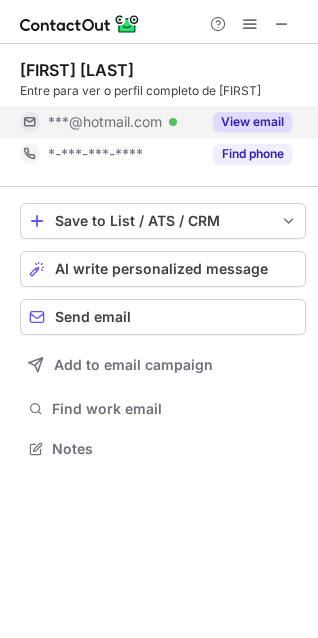 click on "View email" at bounding box center (252, 122) 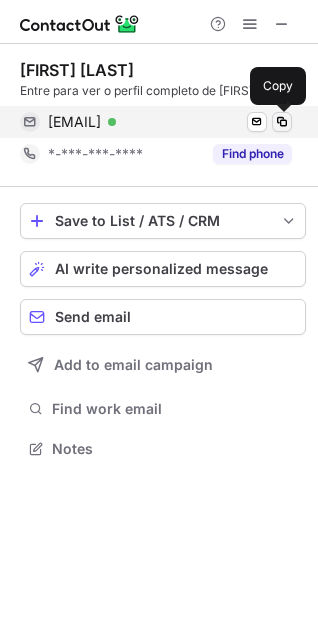 click at bounding box center [282, 122] 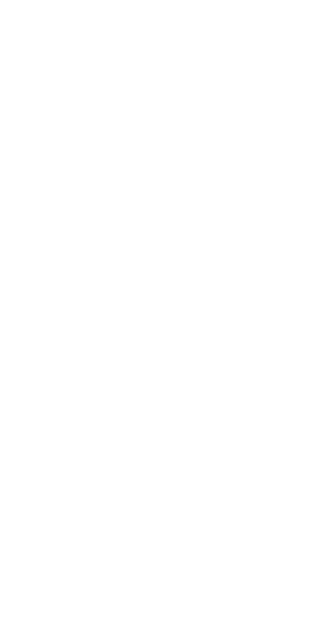 scroll, scrollTop: 0, scrollLeft: 0, axis: both 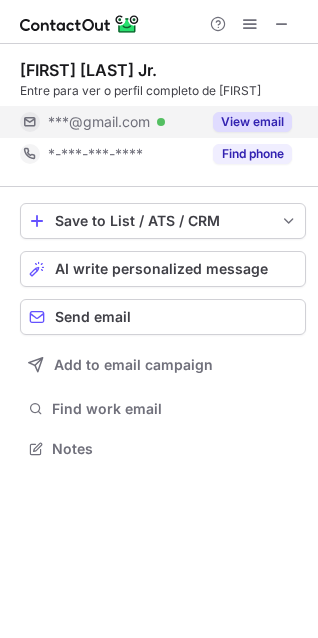 click on "View email" at bounding box center (252, 122) 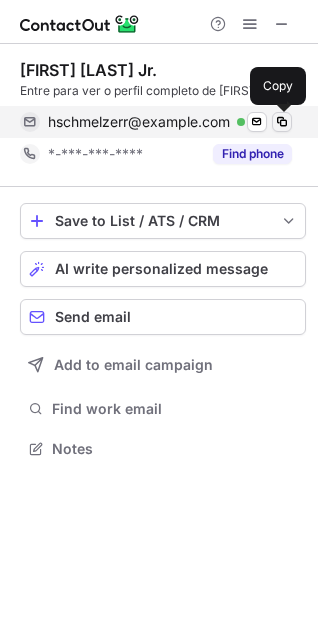 click at bounding box center [282, 122] 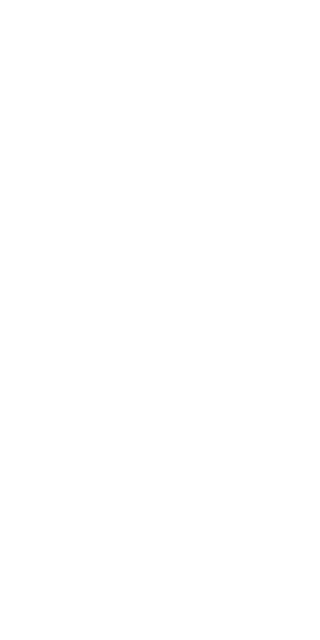scroll, scrollTop: 0, scrollLeft: 0, axis: both 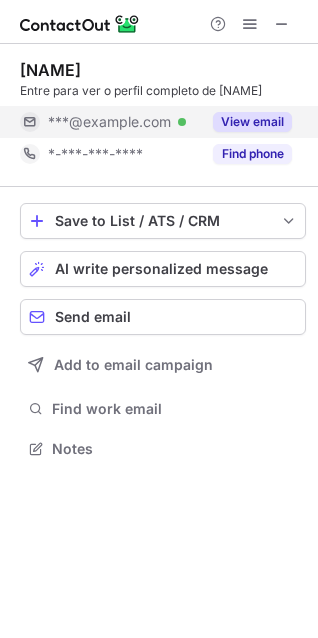 click on "View email" at bounding box center [252, 122] 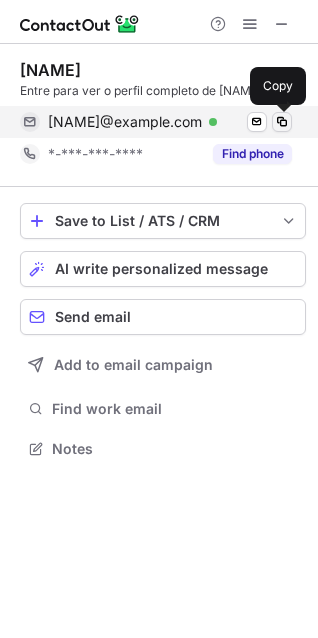 click at bounding box center [282, 122] 